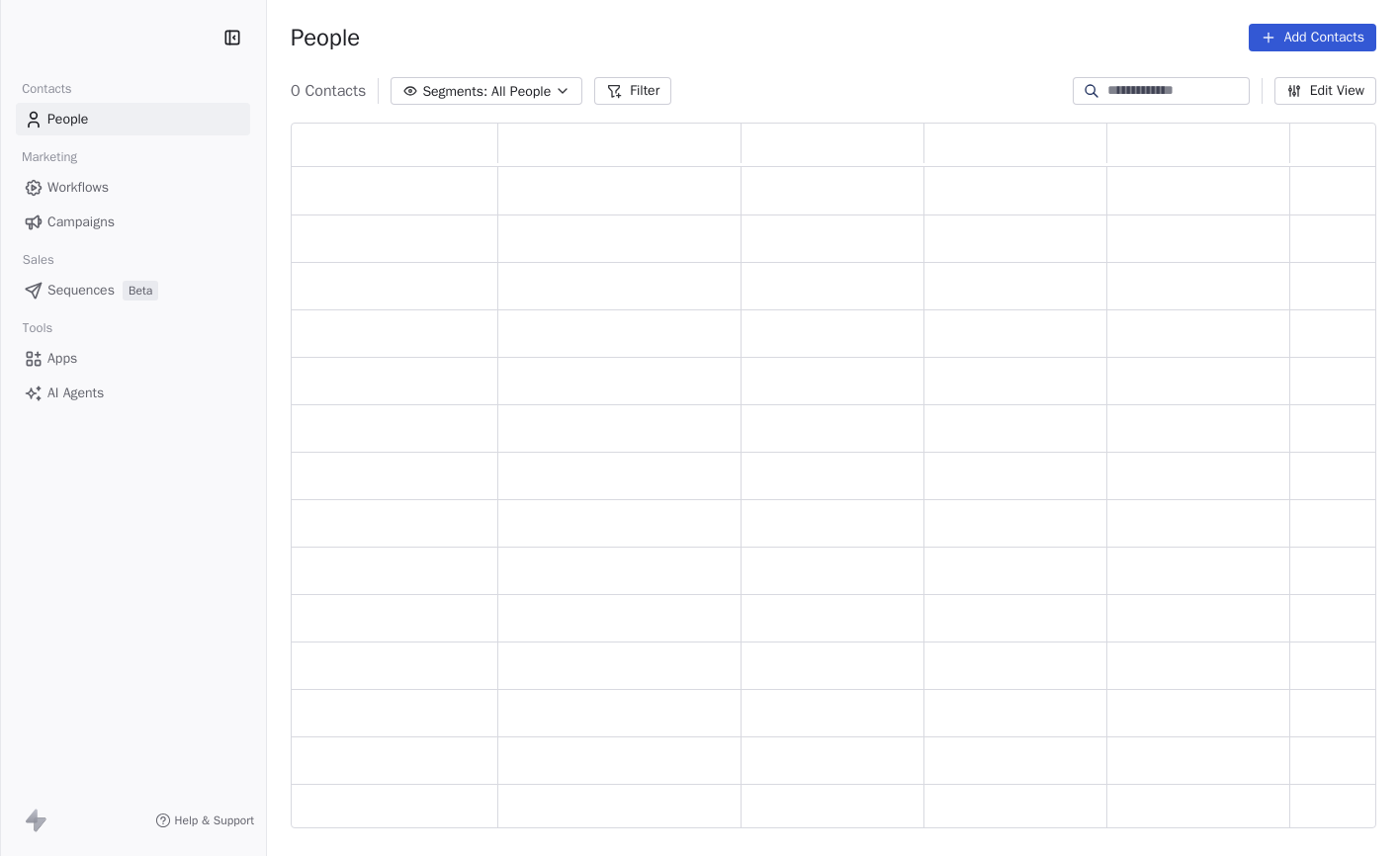 scroll, scrollTop: 0, scrollLeft: 0, axis: both 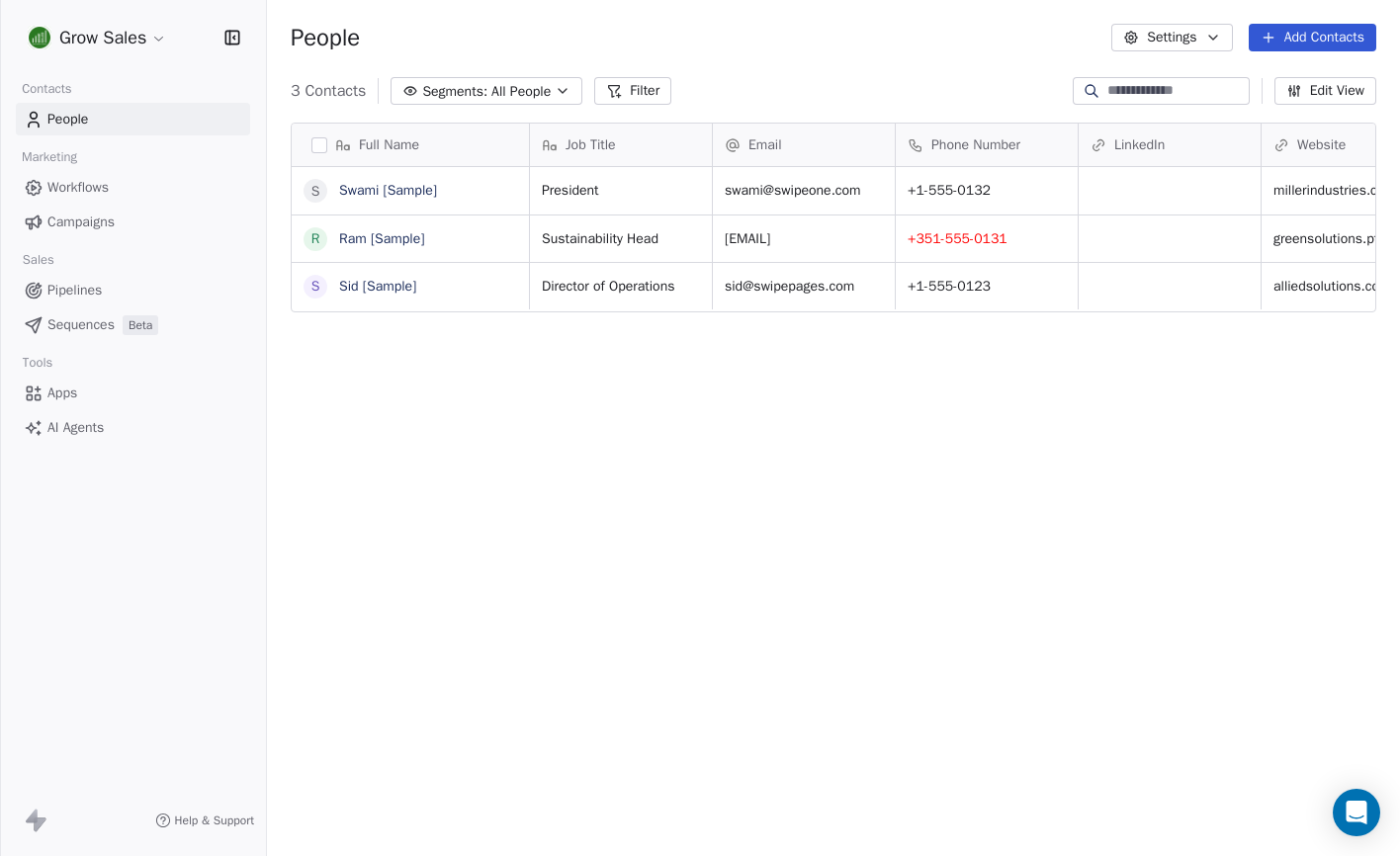 click on "Apps" at bounding box center [62, 392] 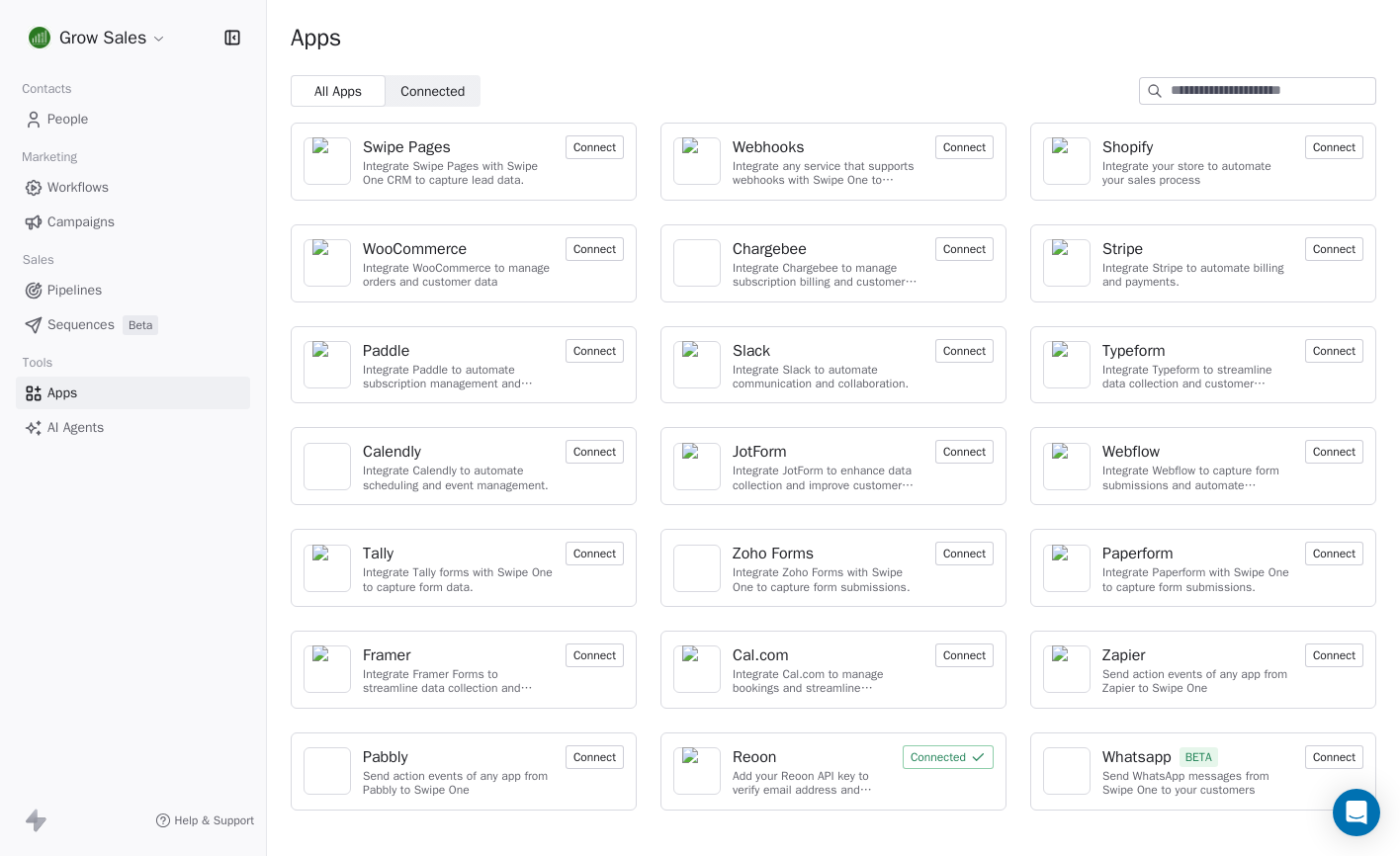 click on "Grow Sales Contacts People Marketing Workflows Campaigns Sales Pipelines Sequences Beta Tools Apps AI Agents Help & Support Apps All Apps All Apps Connected Connected Swipe Pages Integrate Swipe Pages with Swipe One CRM to capture lead data. Connect Webhooks Integrate any service that supports webhooks with Swipe One to capture and automate data workflows. Connect Shopify Integrate your store to automate your sales process Connect WooCommerce Integrate WooCommerce to manage orders and customer data Connect Chargebee Integrate Chargebee to manage subscription billing and customer data. Connect Stripe Integrate Stripe to automate billing and payments. Connect Paddle Integrate Paddle to automate subscription management and customer engagement. Connect Slack Integrate Slack to automate communication and collaboration. Connect Typeform Integrate Typeform to streamline data collection and customer engagement. Connect Calendly Integrate Calendly to automate scheduling and event management. Connect JotForm Connect" at bounding box center [700, 428] 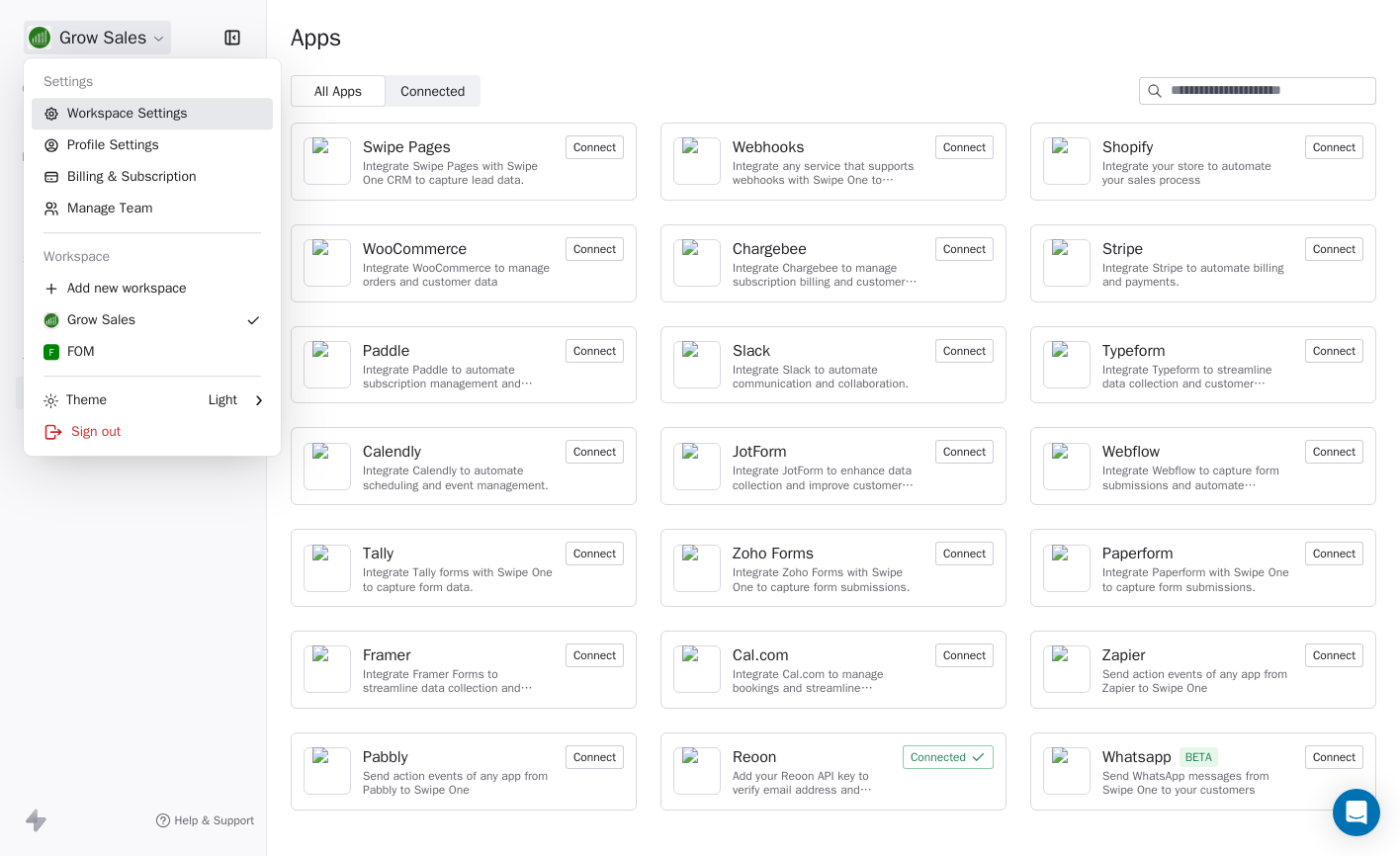 click on "Workspace Settings" at bounding box center (152, 114) 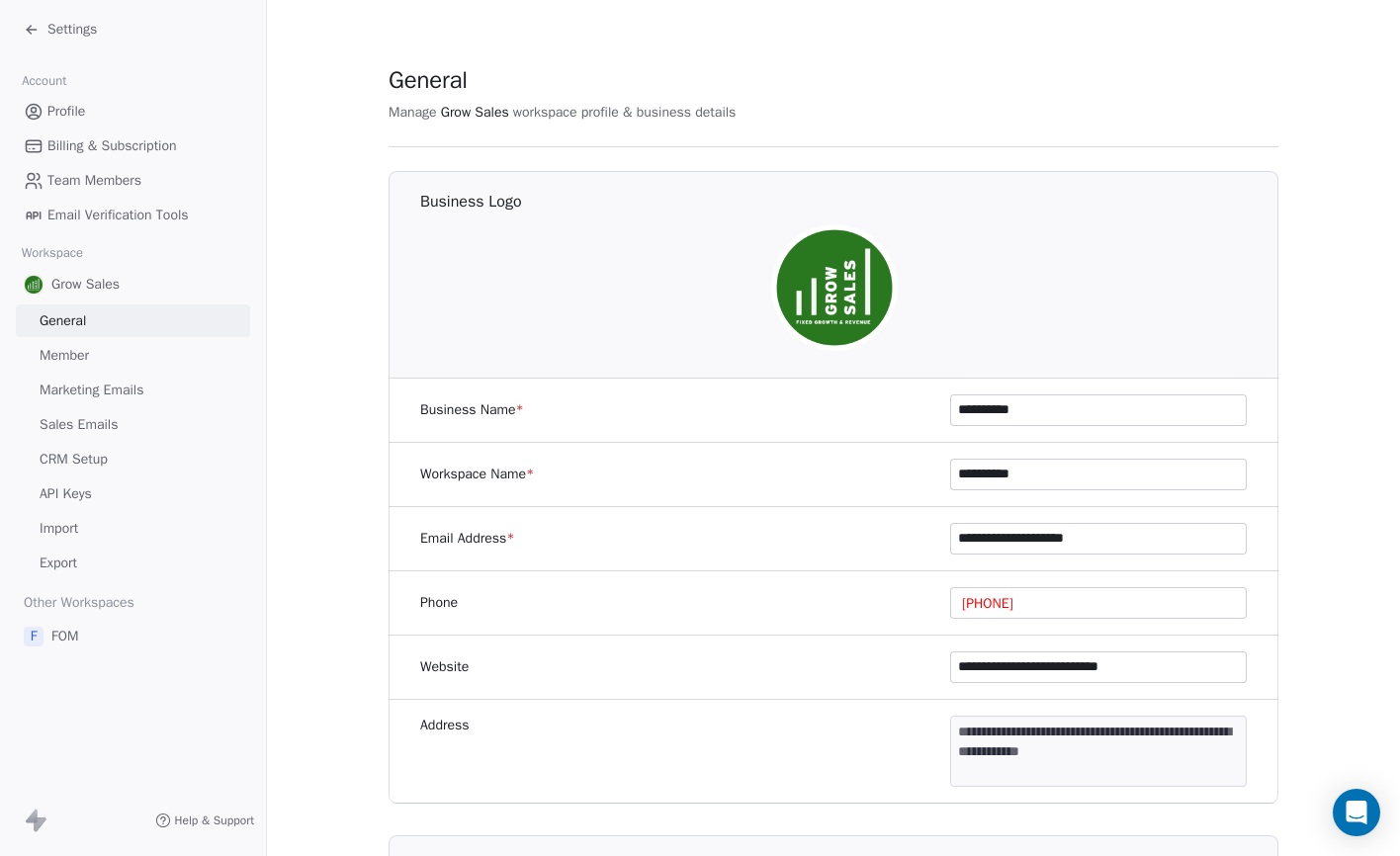 click on "Profile" at bounding box center (66, 111) 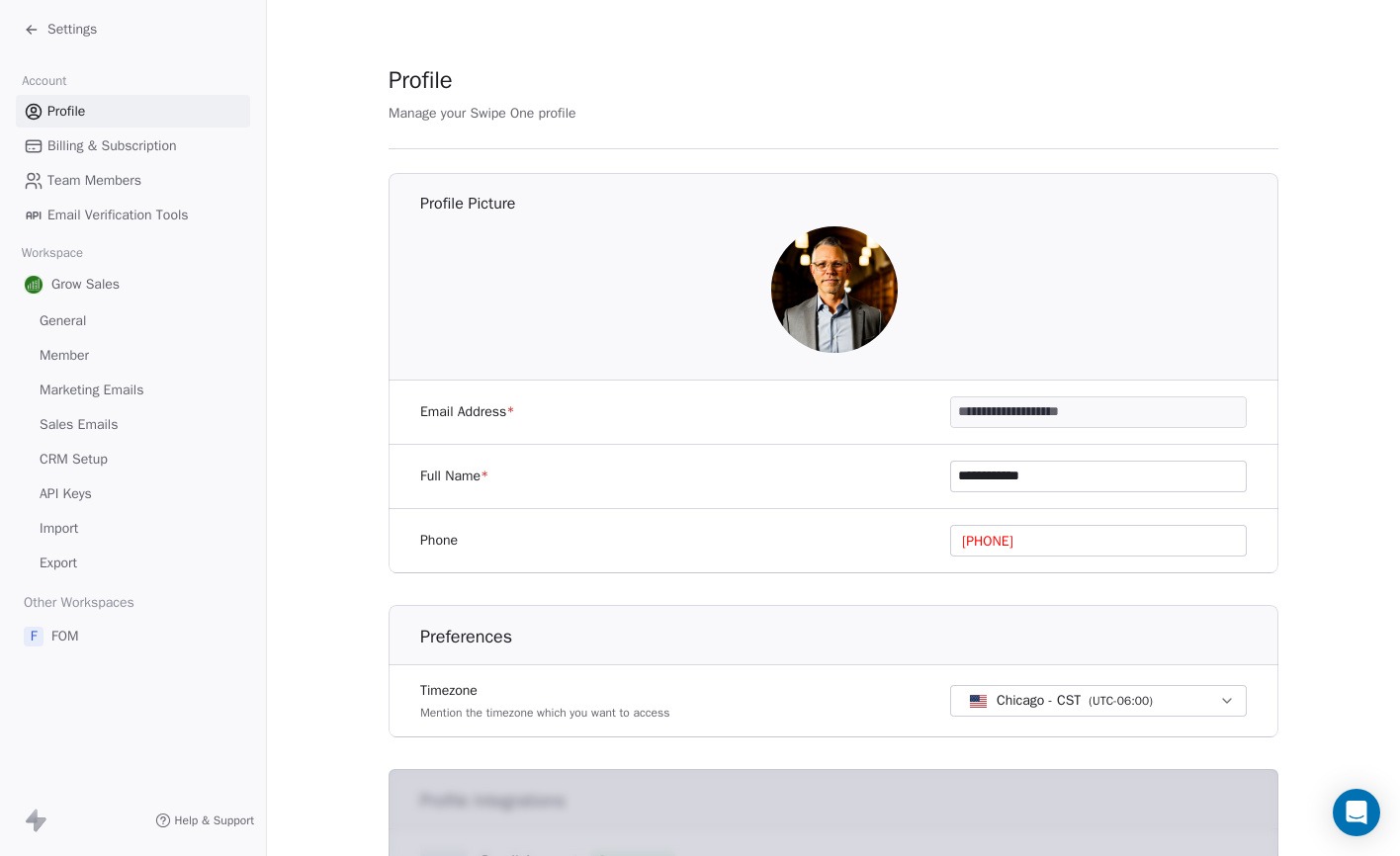 click 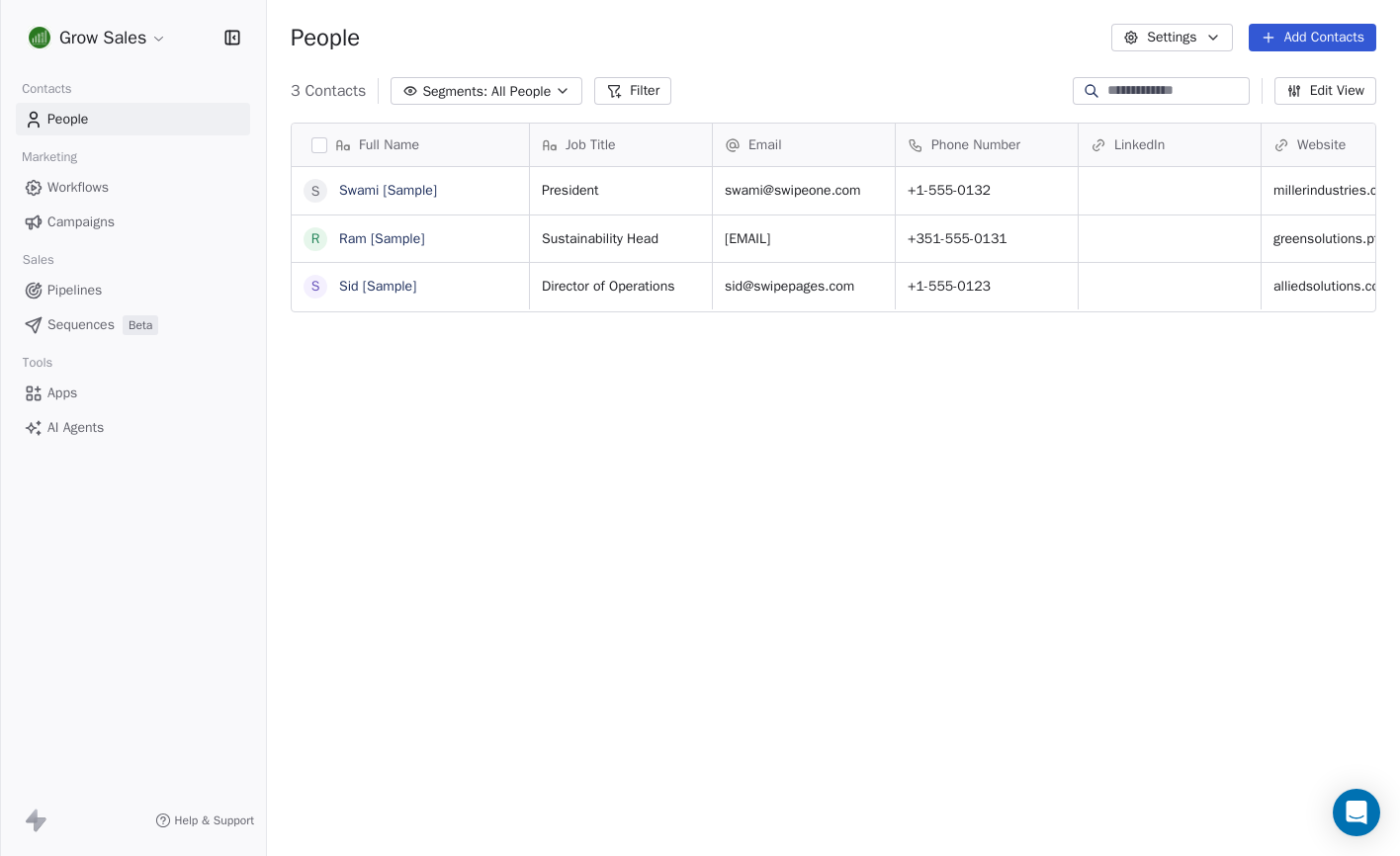 scroll, scrollTop: 1, scrollLeft: 1, axis: both 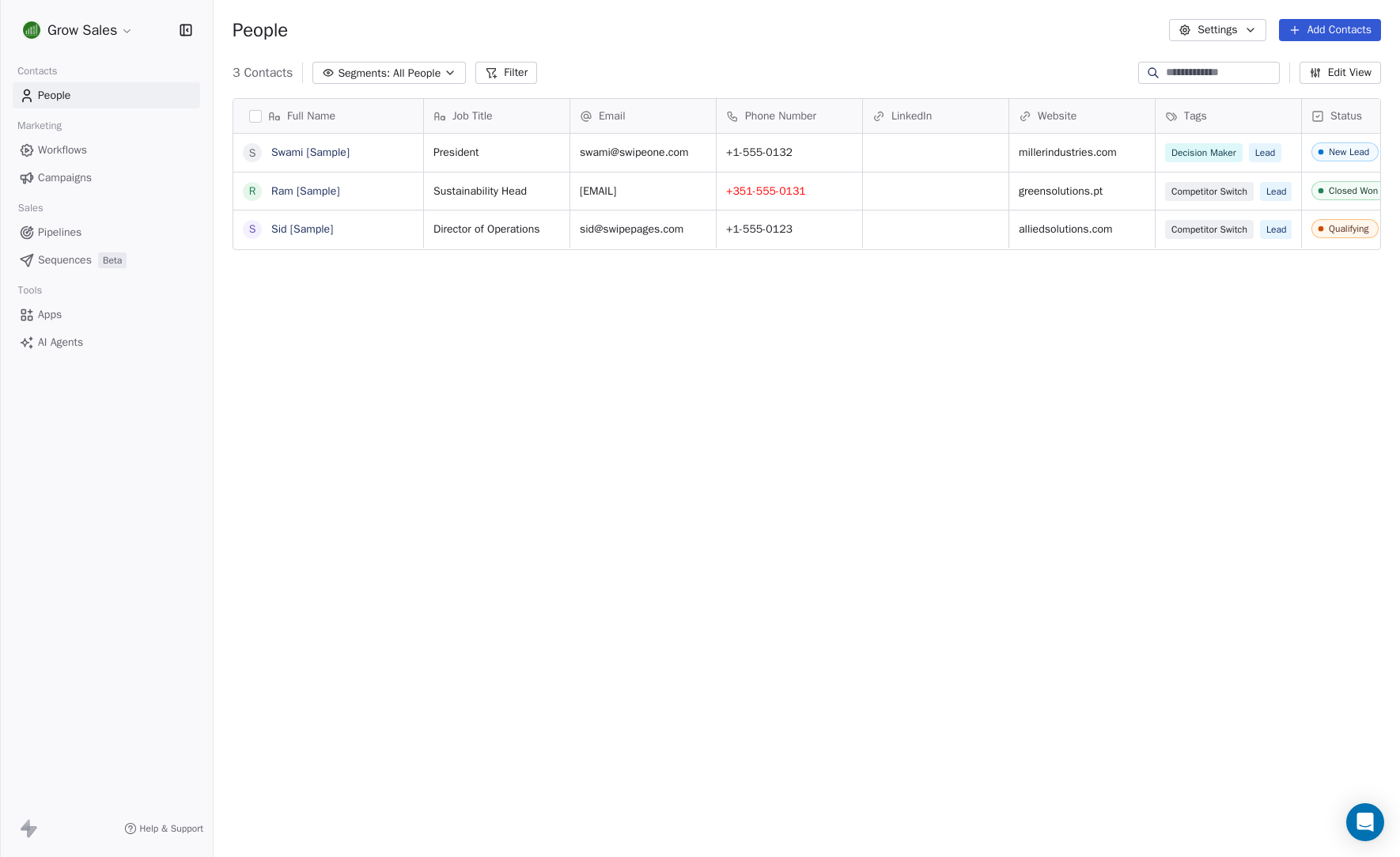 click on "Pipelines" at bounding box center (106, 232) 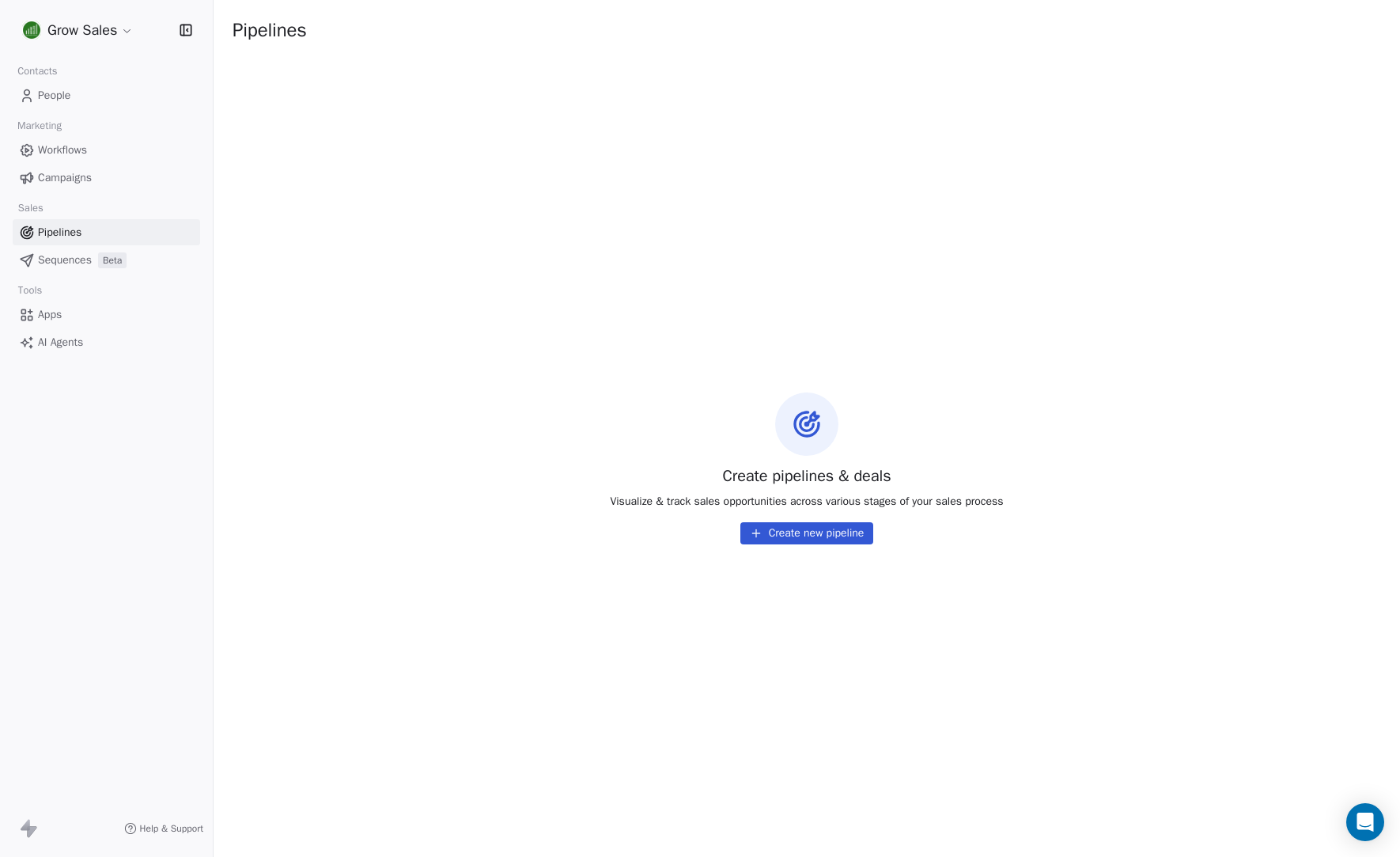 click on "AI Agents" at bounding box center [60, 342] 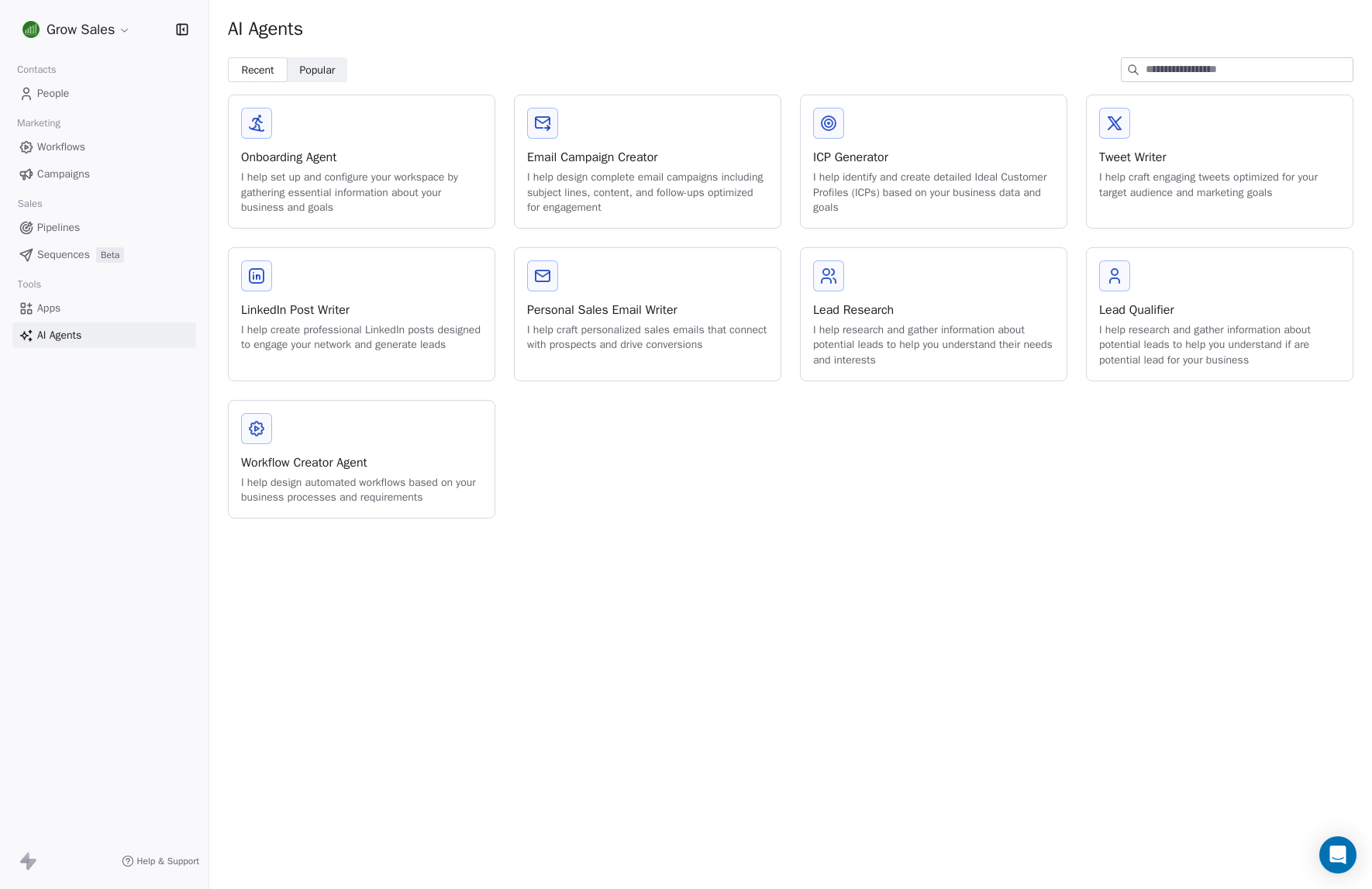 click on "Popular" at bounding box center (317, 70) 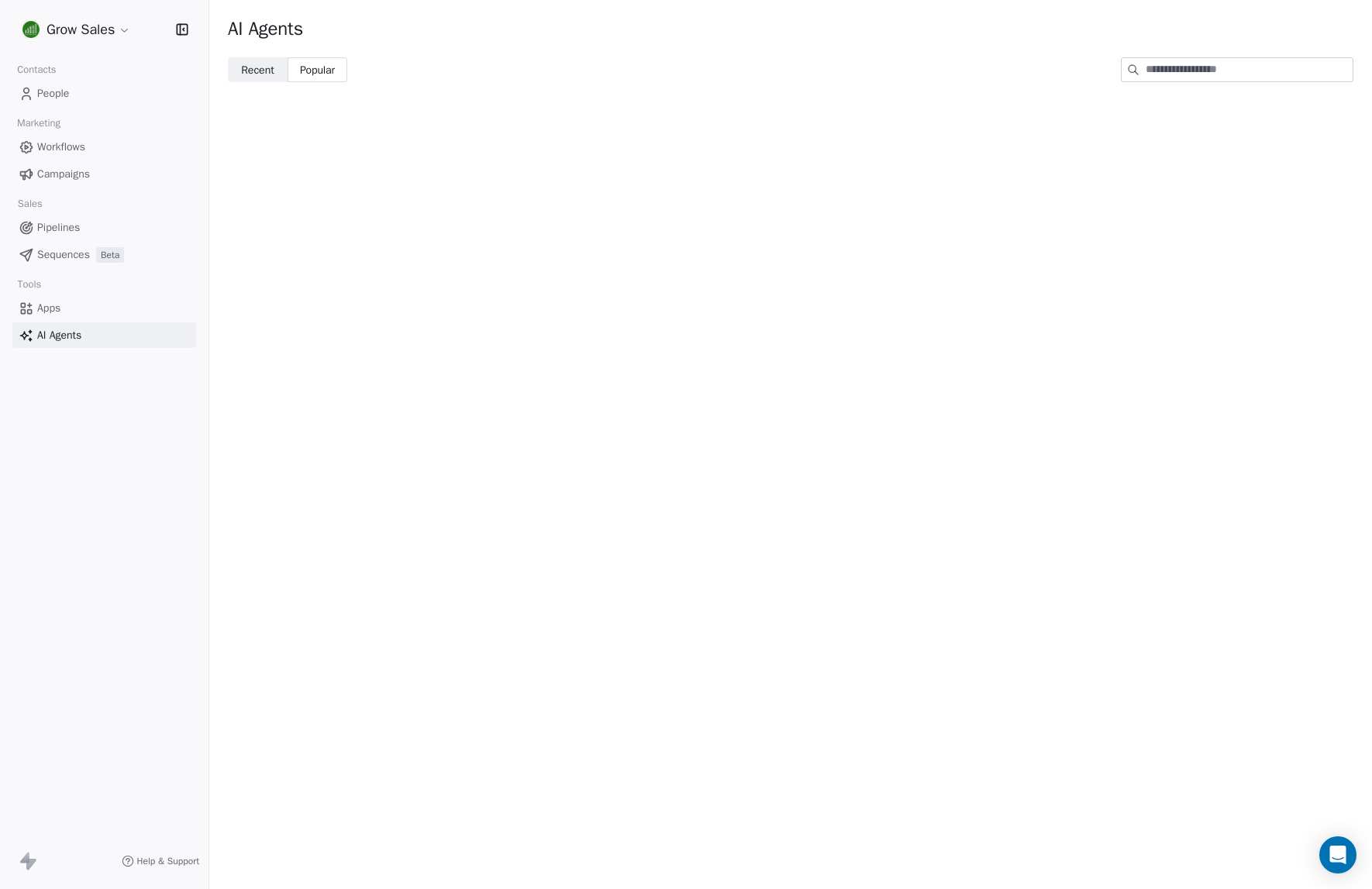 click on "Recent" at bounding box center [257, 70] 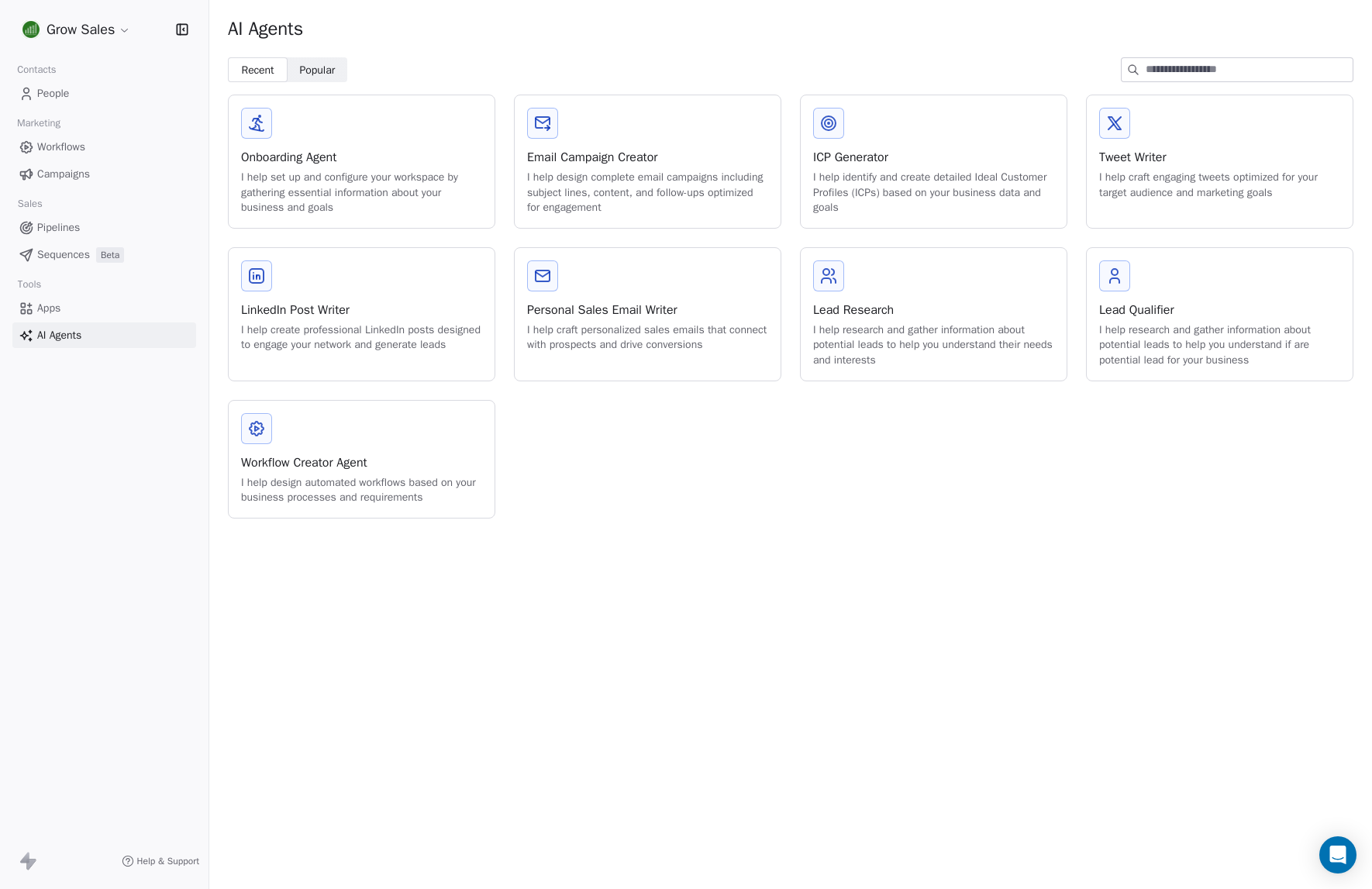 click on "People" at bounding box center (53, 93) 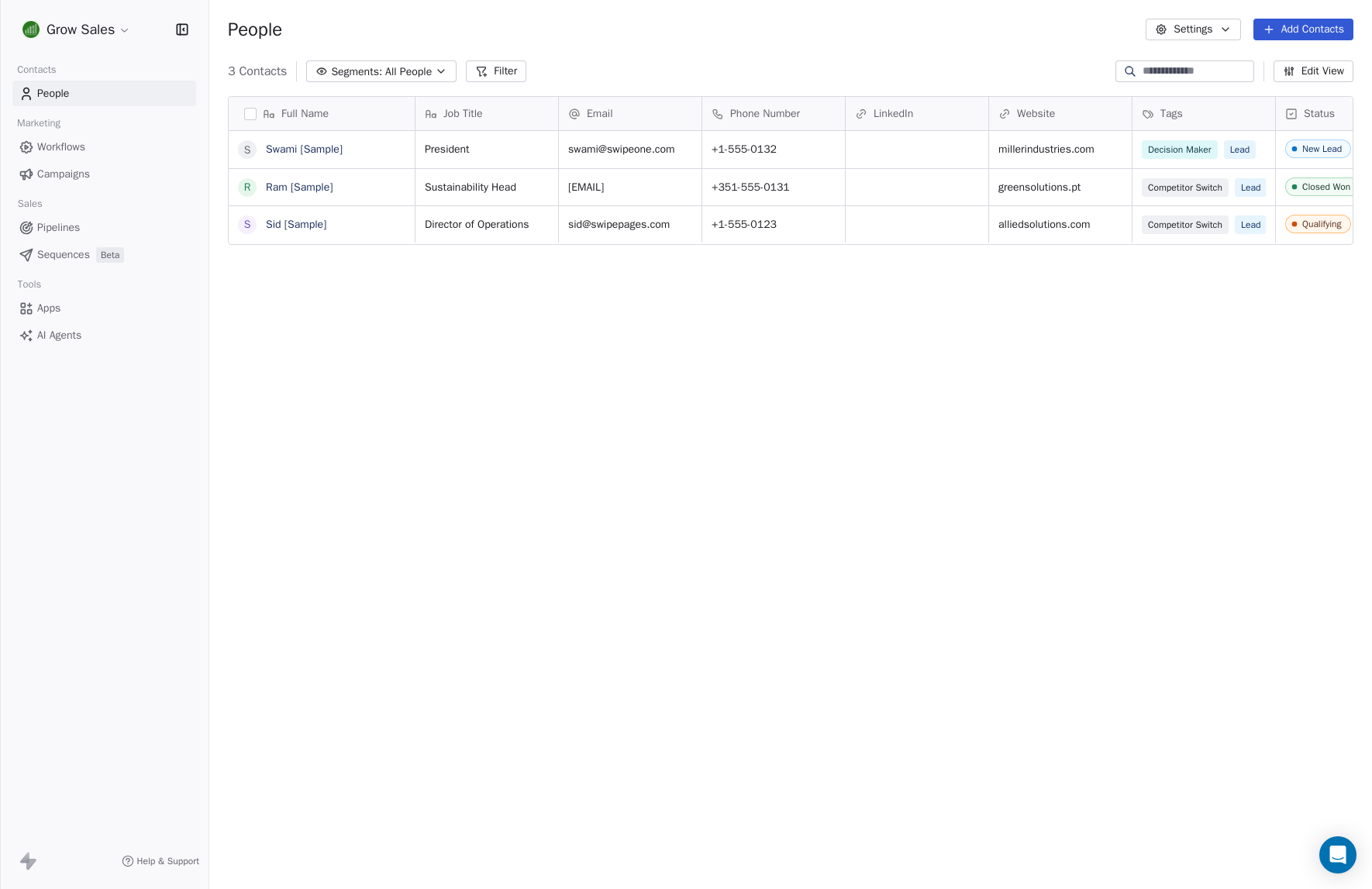 scroll, scrollTop: 1, scrollLeft: 1, axis: both 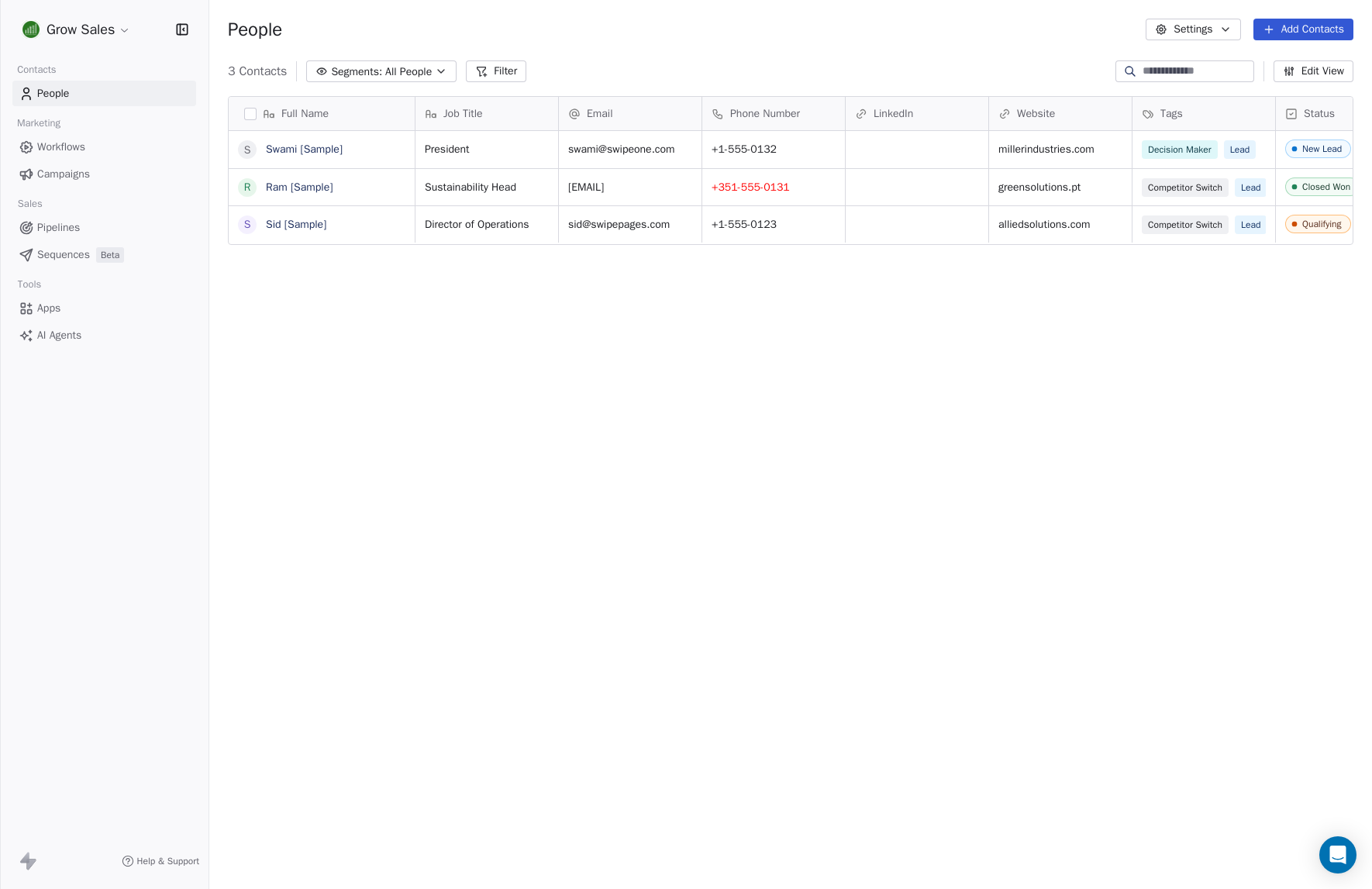 click on "Edit View" at bounding box center [1313, 71] 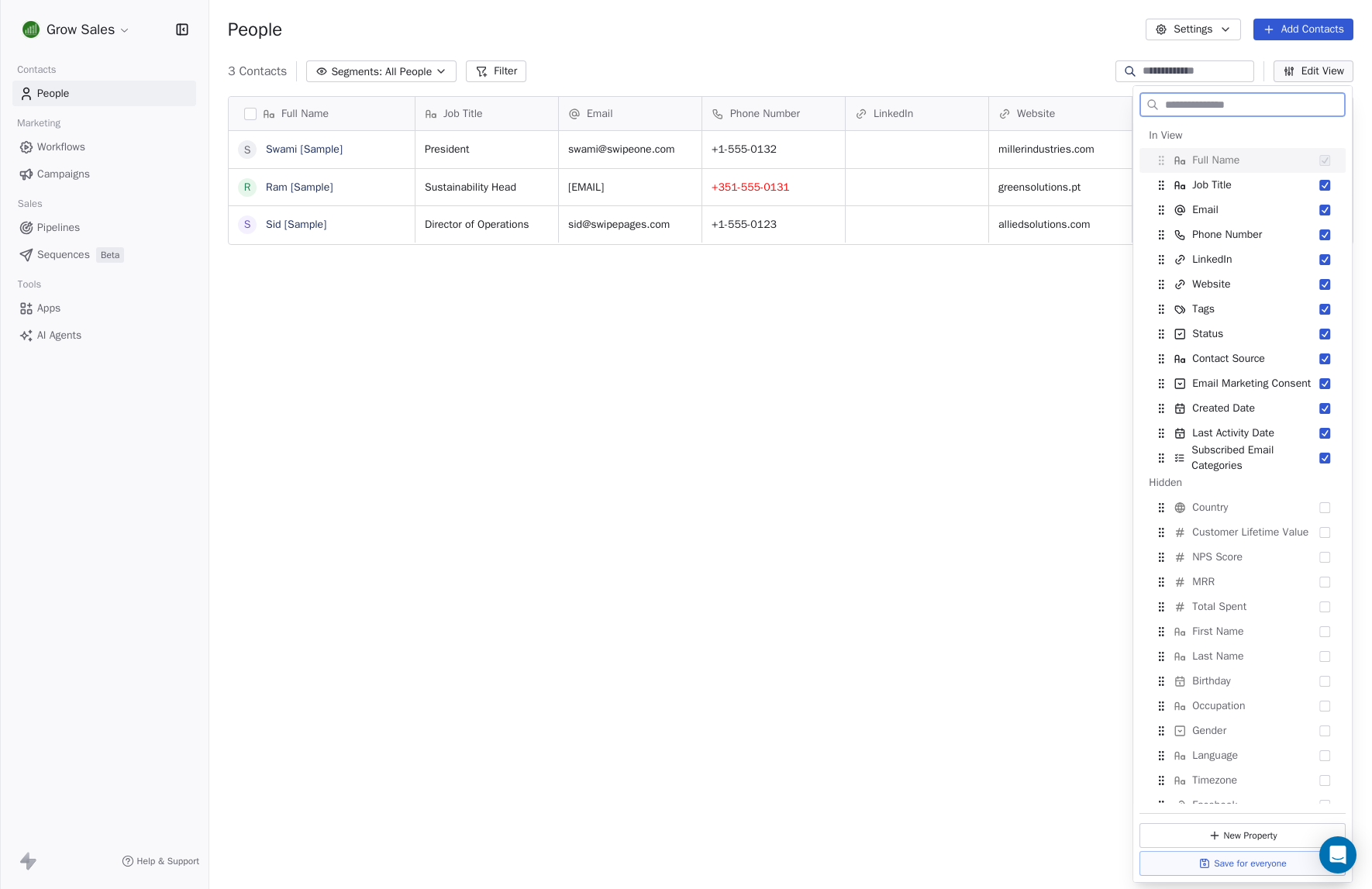 click on "Edit View" at bounding box center [1313, 71] 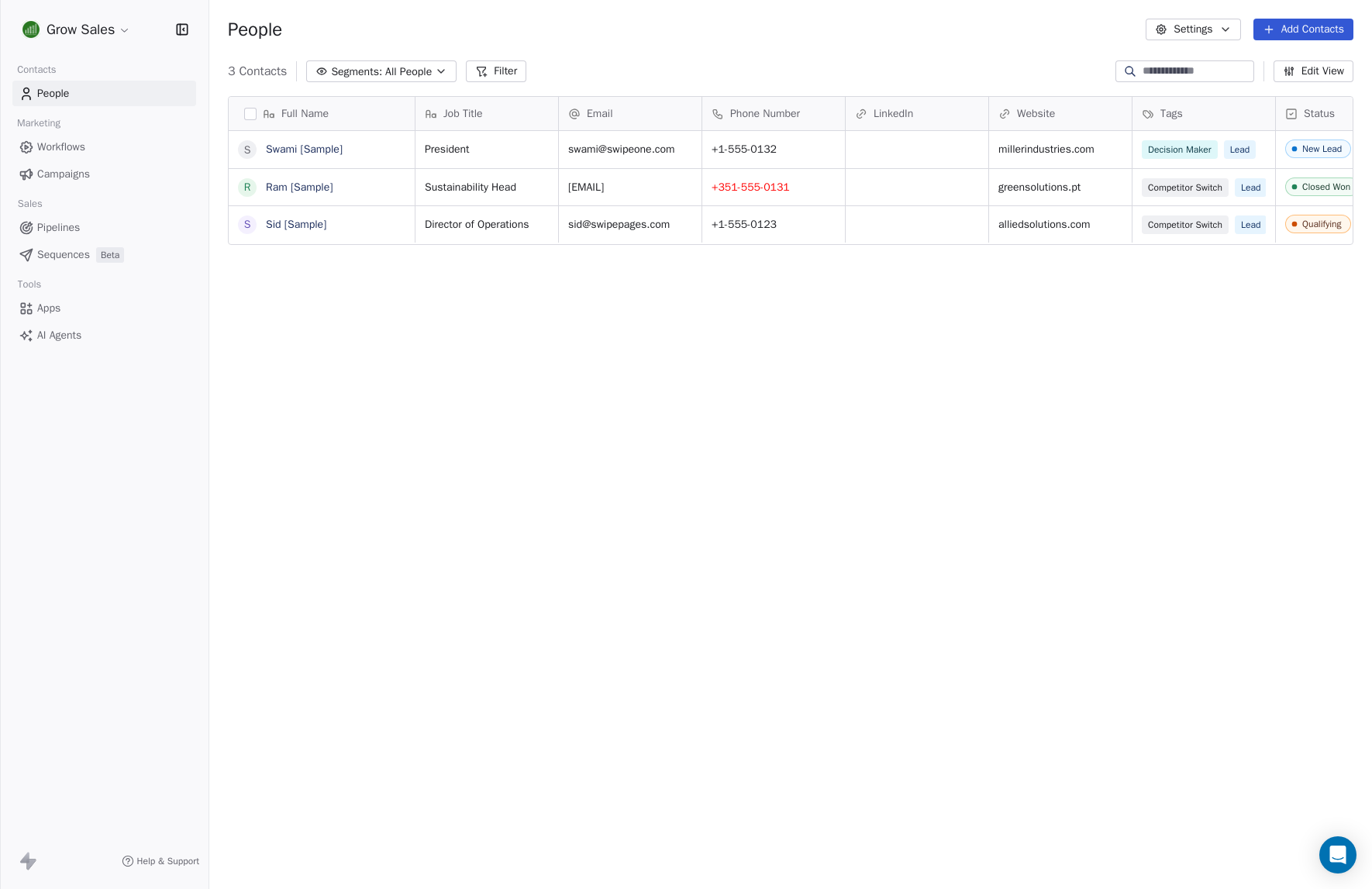 click on "Settings" at bounding box center [1193, 29] 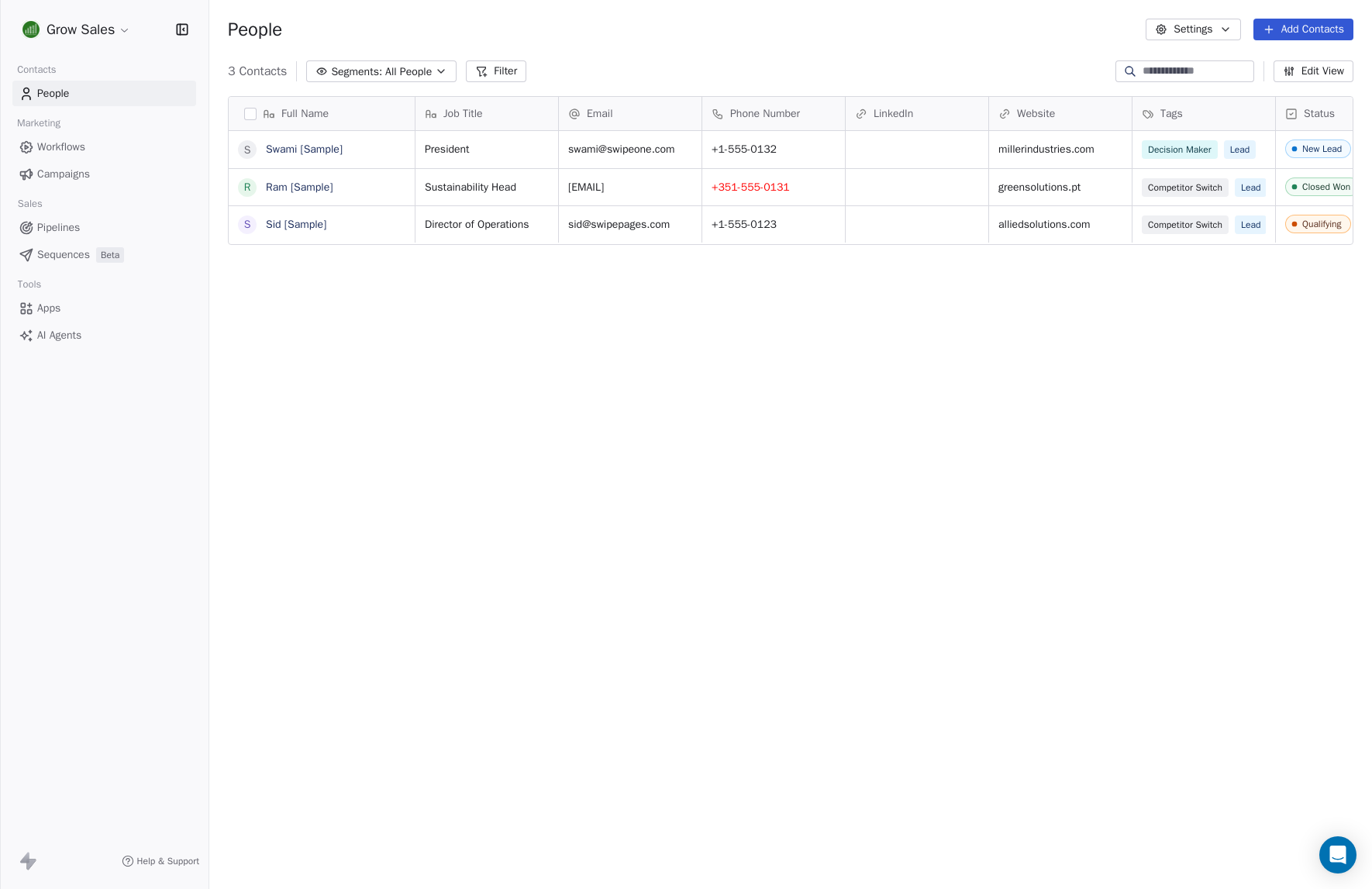 click on "Grow Sales Contacts People Marketing Workflows Campaigns Sales Pipelines Sequences Beta Tools Apps AI Agents Help & Support People Settings Add Contacts 3 Contacts Segments: All People Filter Edit View Tag Add to Sequence Export Full Name S Swami [Sample] R Ram [Sample] S Sid [Sample] Job Title Email Phone Number LinkedIn Website Tags Status Contact Source Email Marketing Consent Created Date ACT President [EMAIL] [PHONE] millerindustries.com Decision Maker Lead New Lead Social Media Subscribed [DATE] [TIME] Sustainability Head [EMAIL] [PHONE] greensolutions.pt Competitor Switch Lead Closed Won Facebook Ad Subscribed [DATE] [TIME] Director of Operations [EMAIL] [PHONE] alliedsolutions.com Competitor Switch Lead Qualifying Website Form Subscribed [DATE] [TIME] Create Post Save Idea
Create Post Save Idea Create Post Save Idea Create Post Save Idea Create Post Save Idea Create Post Save Idea Create Post Save Idea Create Post" at bounding box center (686, 444) 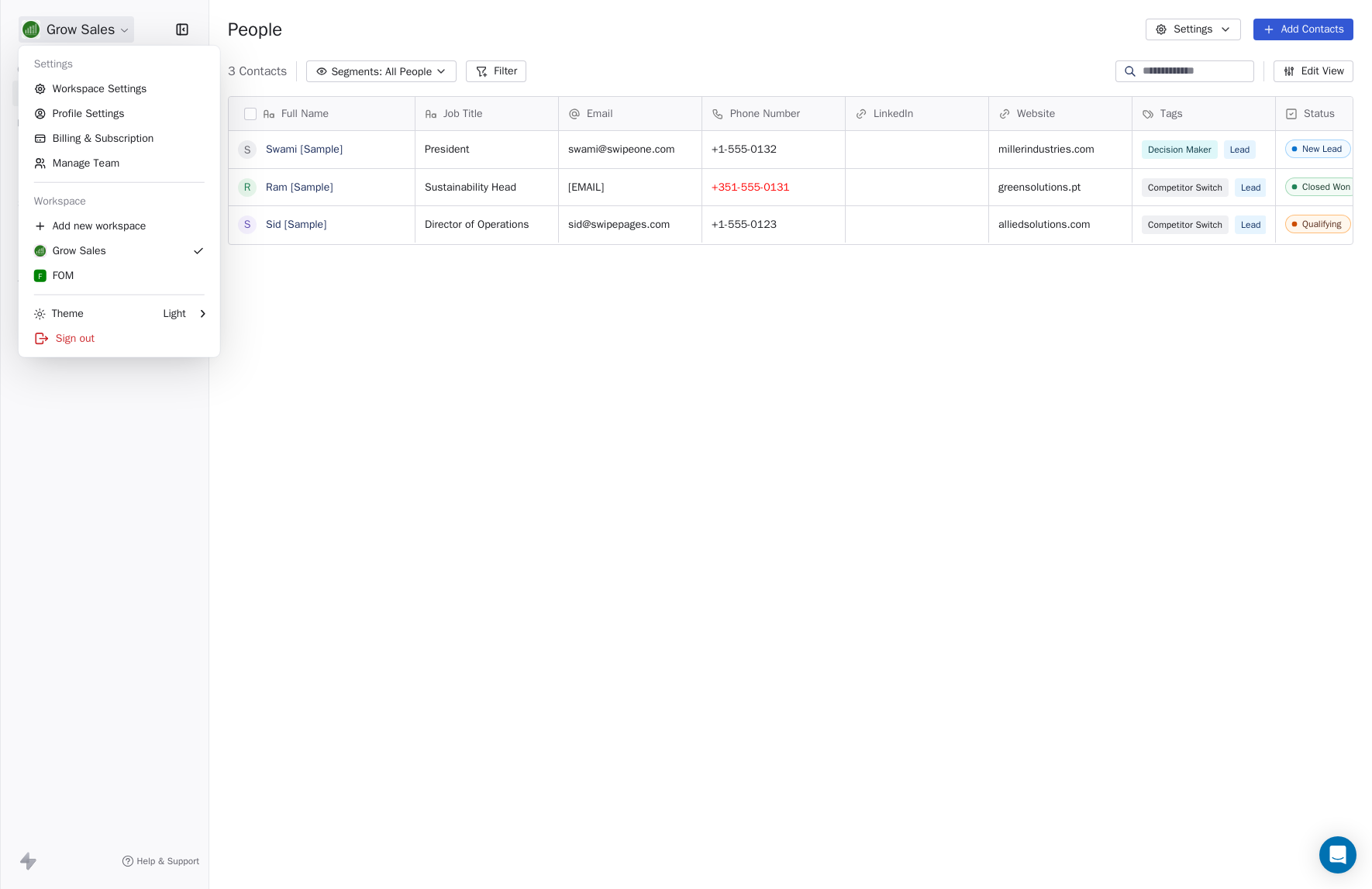 click on "Grow Sales Contacts People Marketing Workflows Campaigns Sales Pipelines Sequences Beta Tools Apps AI Agents Help & Support People Settings Add Contacts 3 Contacts Segments: All People Filter Edit View Tag Add to Sequence Export Full Name S Swami [Sample] R Ram [Sample] S Sid [Sample] Job Title Email Phone Number LinkedIn Website Tags Status Contact Source Email Marketing Consent Created Date ACT President [EMAIL] [PHONE] millerindustries.com Decision Maker Lead New Lead Social Media Subscribed [DATE] [TIME] Sustainability Head [EMAIL] [PHONE] greensolutions.pt Competitor Switch Lead Closed Won Facebook Ad Subscribed [DATE] [TIME] Director of Operations [EMAIL] [PHONE] alliedsolutions.com Competitor Switch Lead Qualifying Website Form Subscribed [DATE] [TIME] Create Post Save Idea
Create Post Save Idea Create Post Save Idea Create Post Save Idea Create Post Save Idea Create Post Save Idea Create Post Save Idea Create Post" at bounding box center (686, 444) 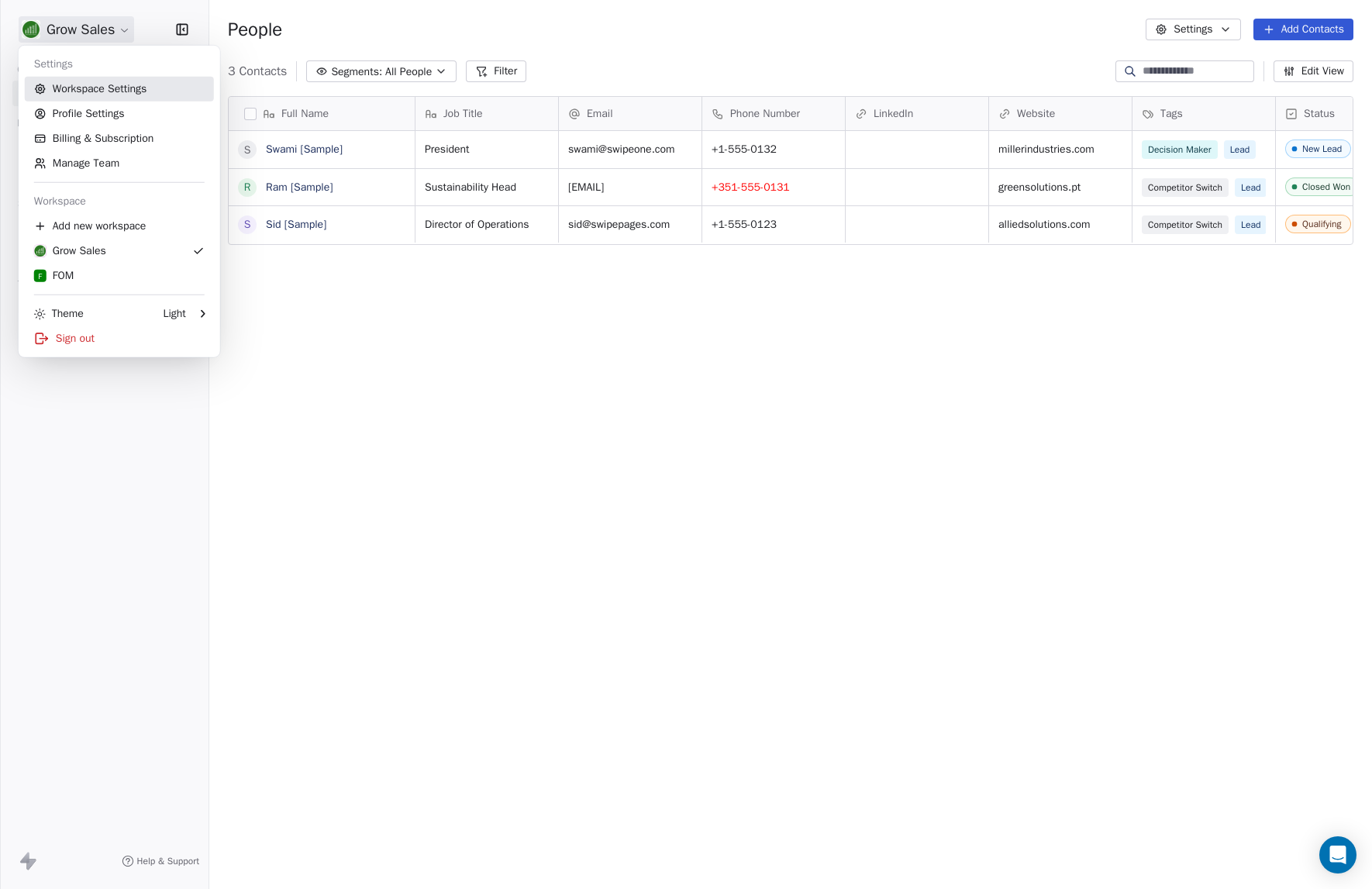 click on "Workspace Settings" at bounding box center (119, 89) 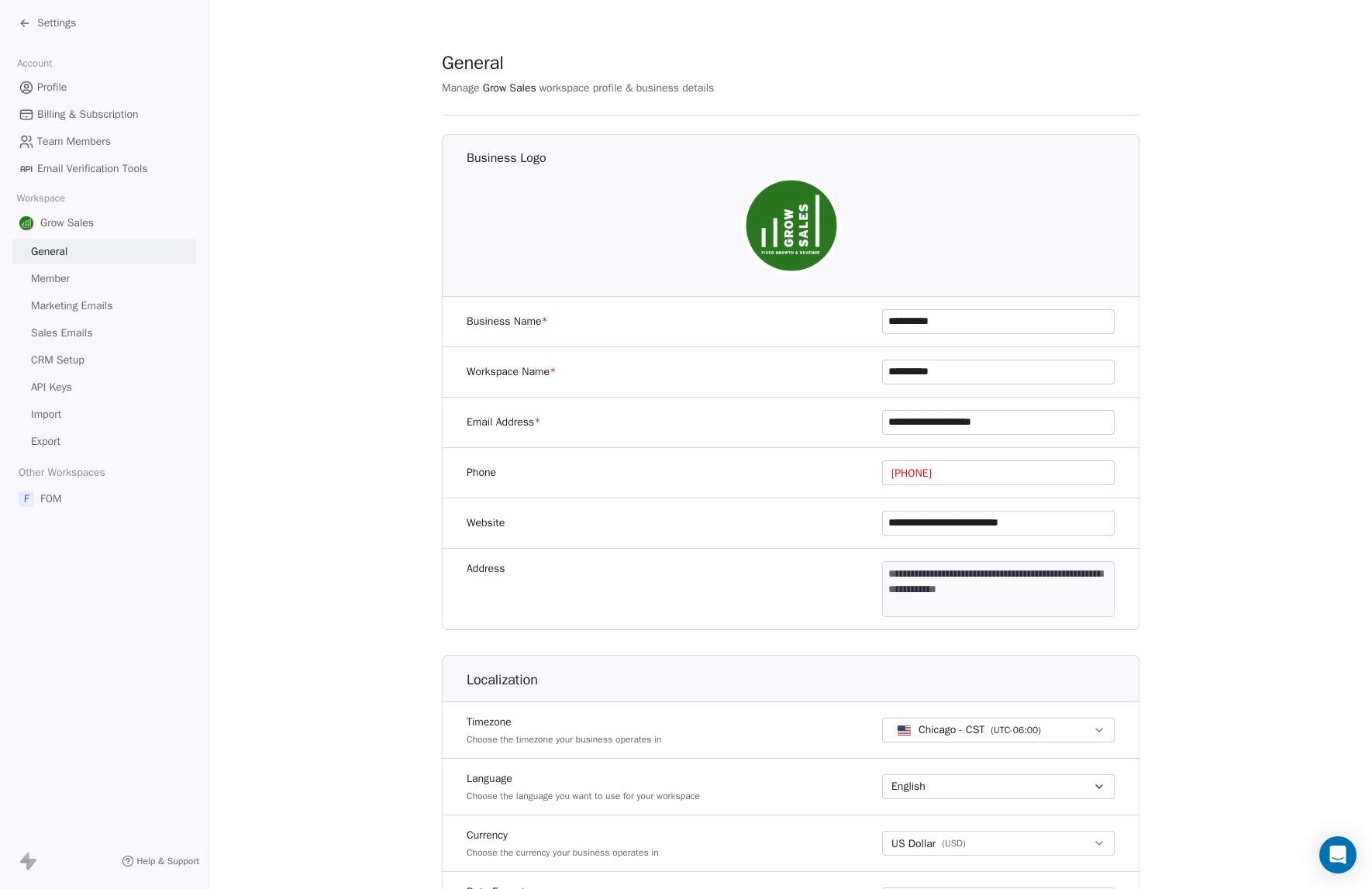 click on "Email Verification Tools" at bounding box center [92, 168] 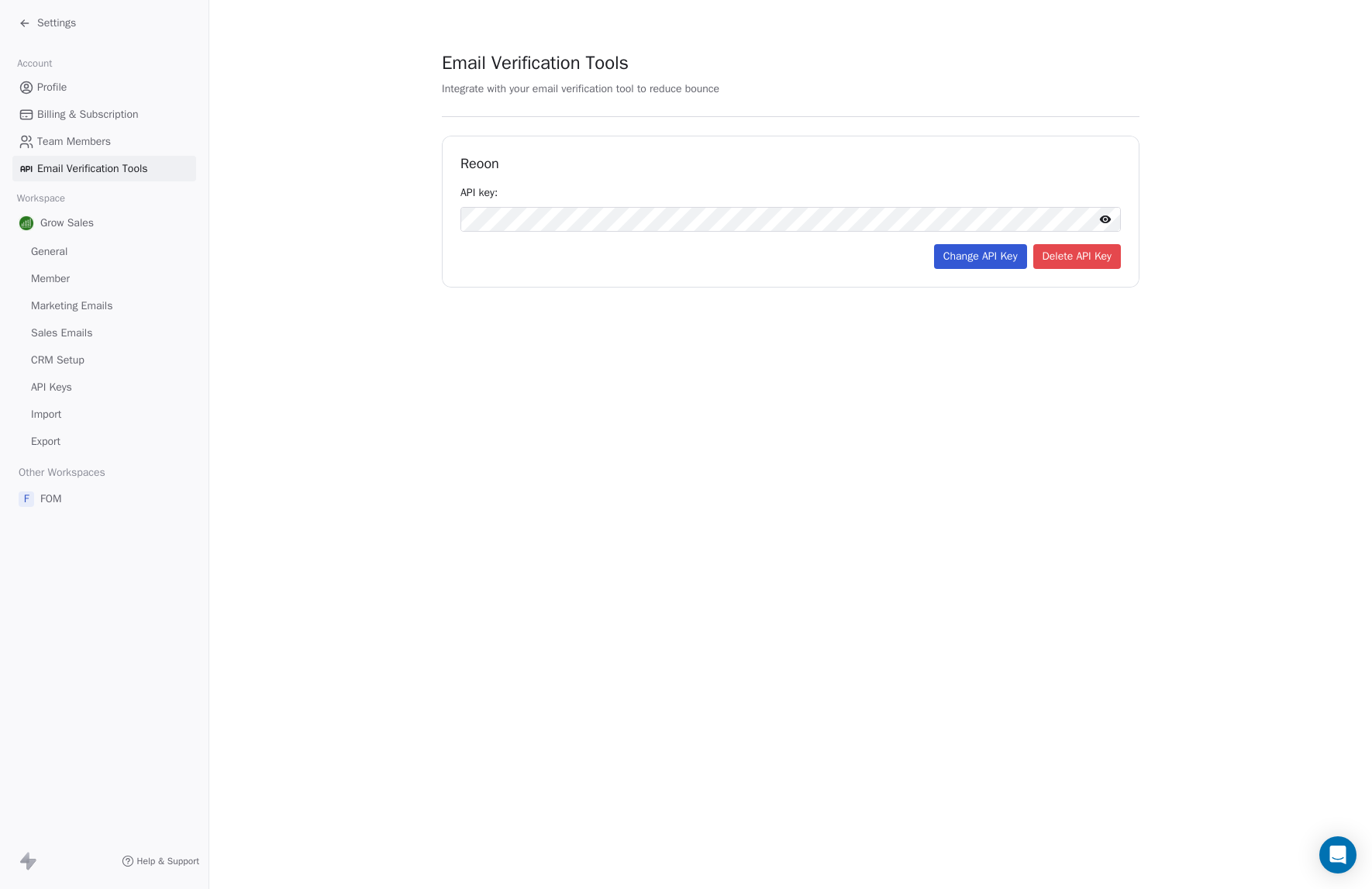 click on "Settings" at bounding box center (57, 23) 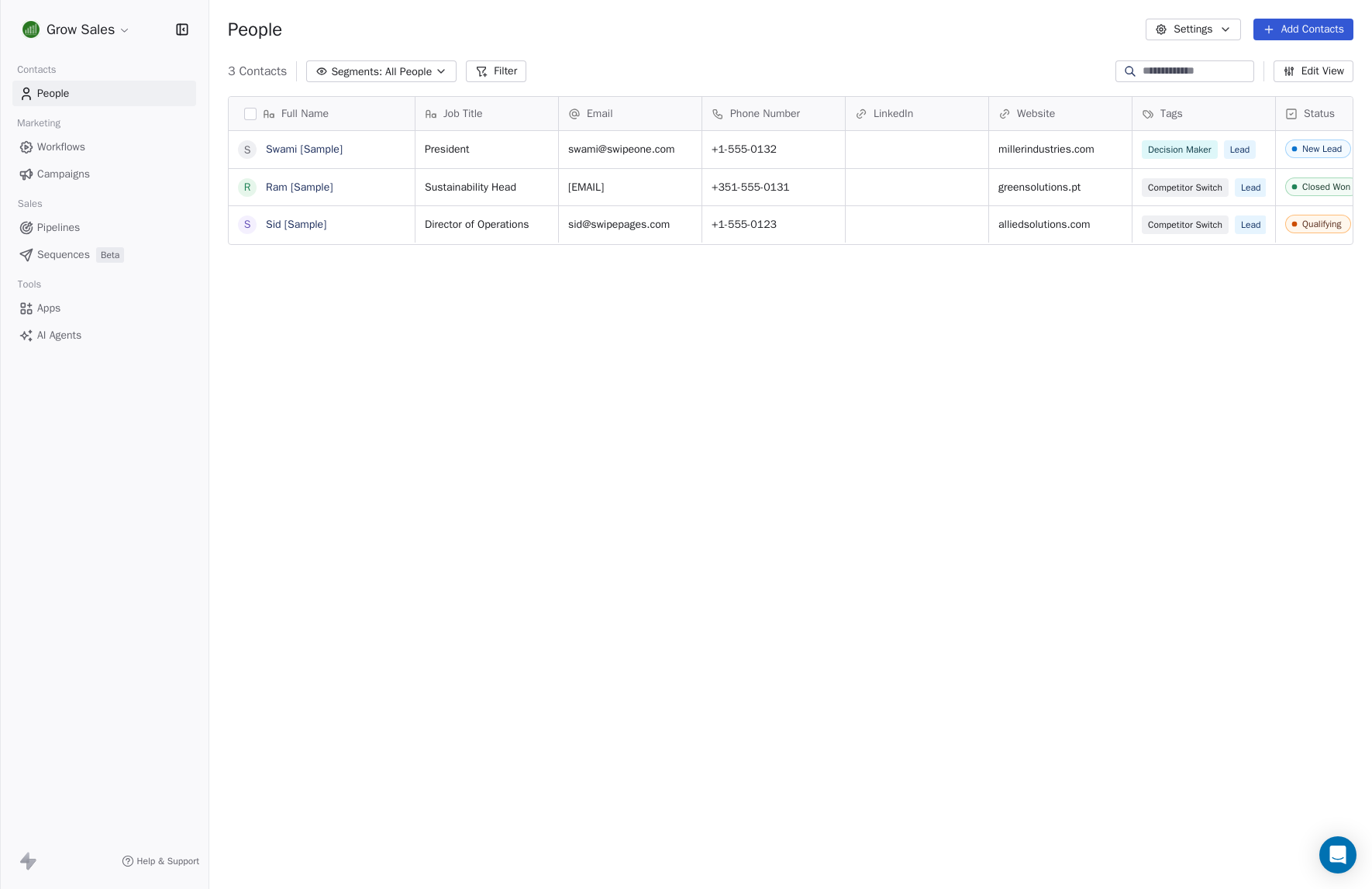 scroll, scrollTop: 1, scrollLeft: 1, axis: both 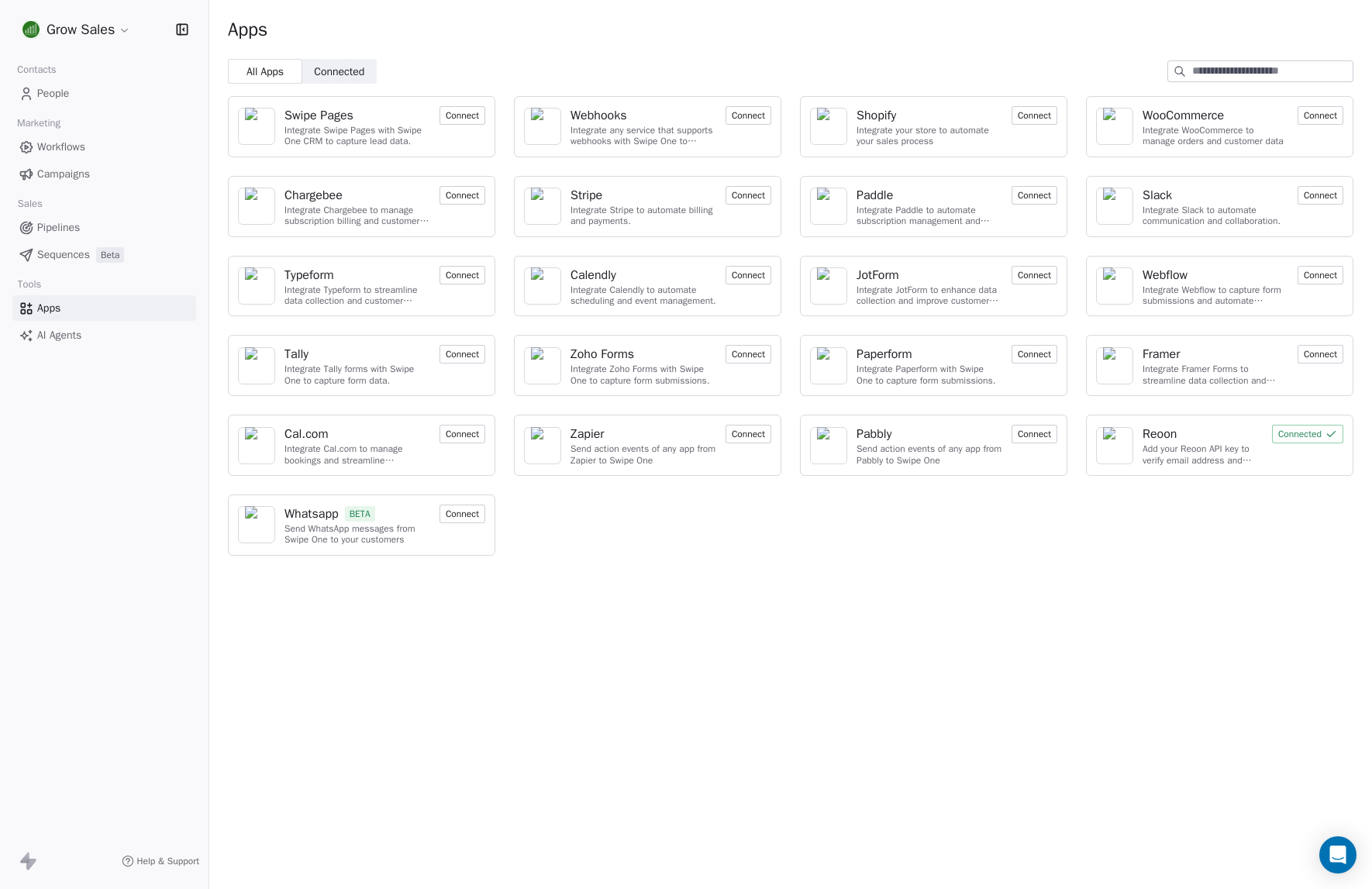 click on "Connected" at bounding box center [339, 71] 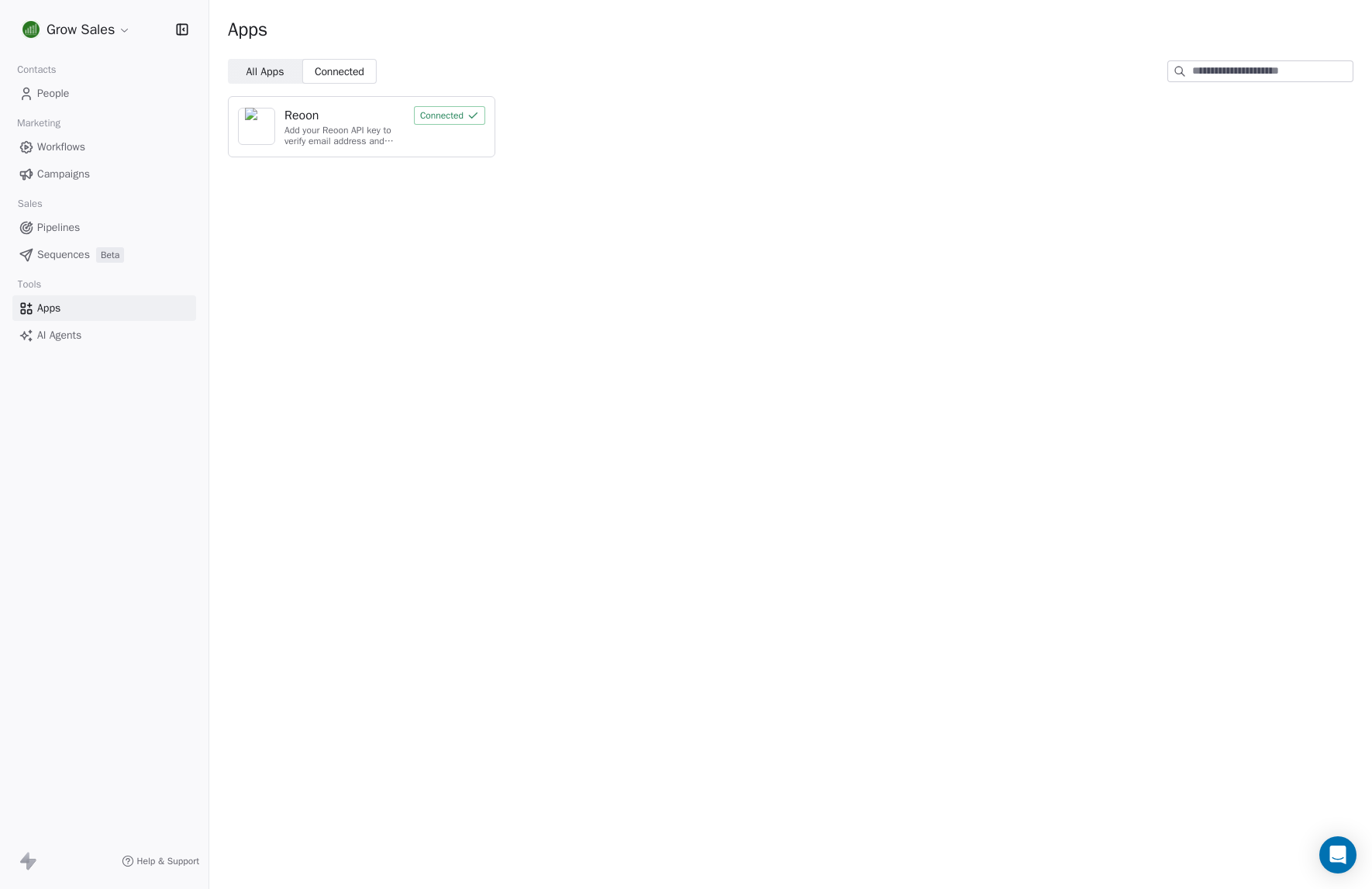 click on "All Apps" at bounding box center (264, 71) 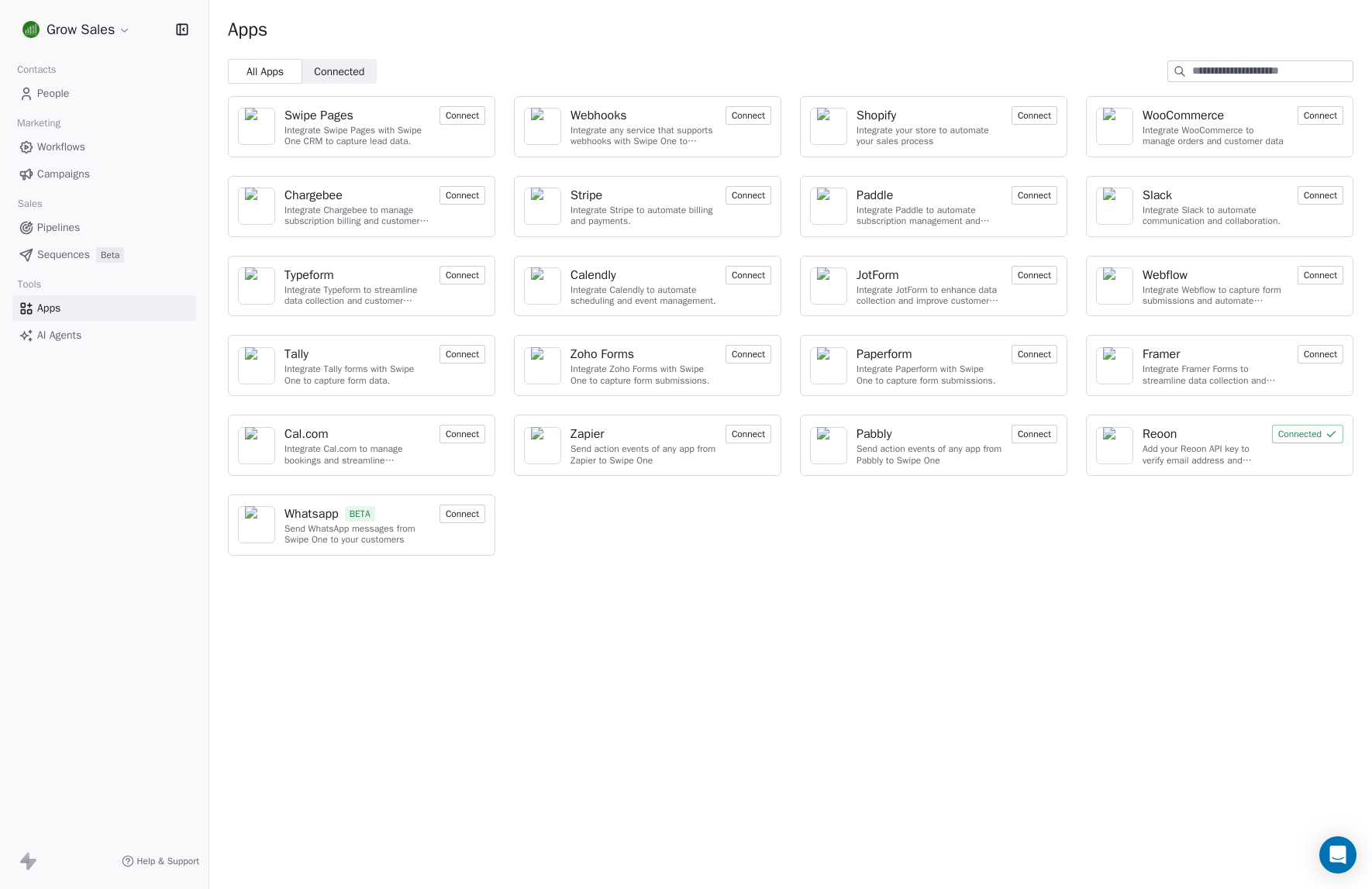 click on "People" at bounding box center (53, 93) 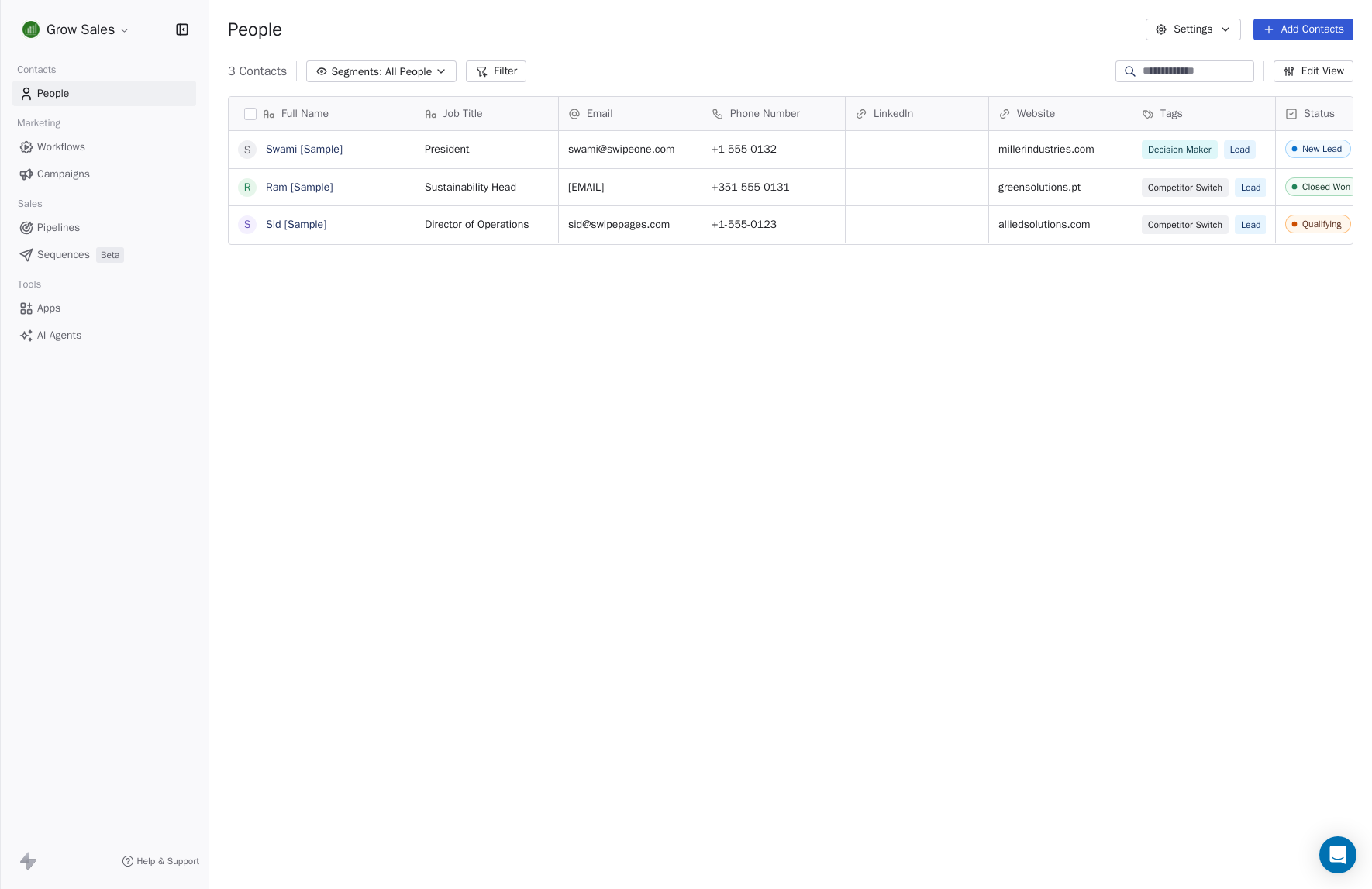 scroll, scrollTop: 1, scrollLeft: 1, axis: both 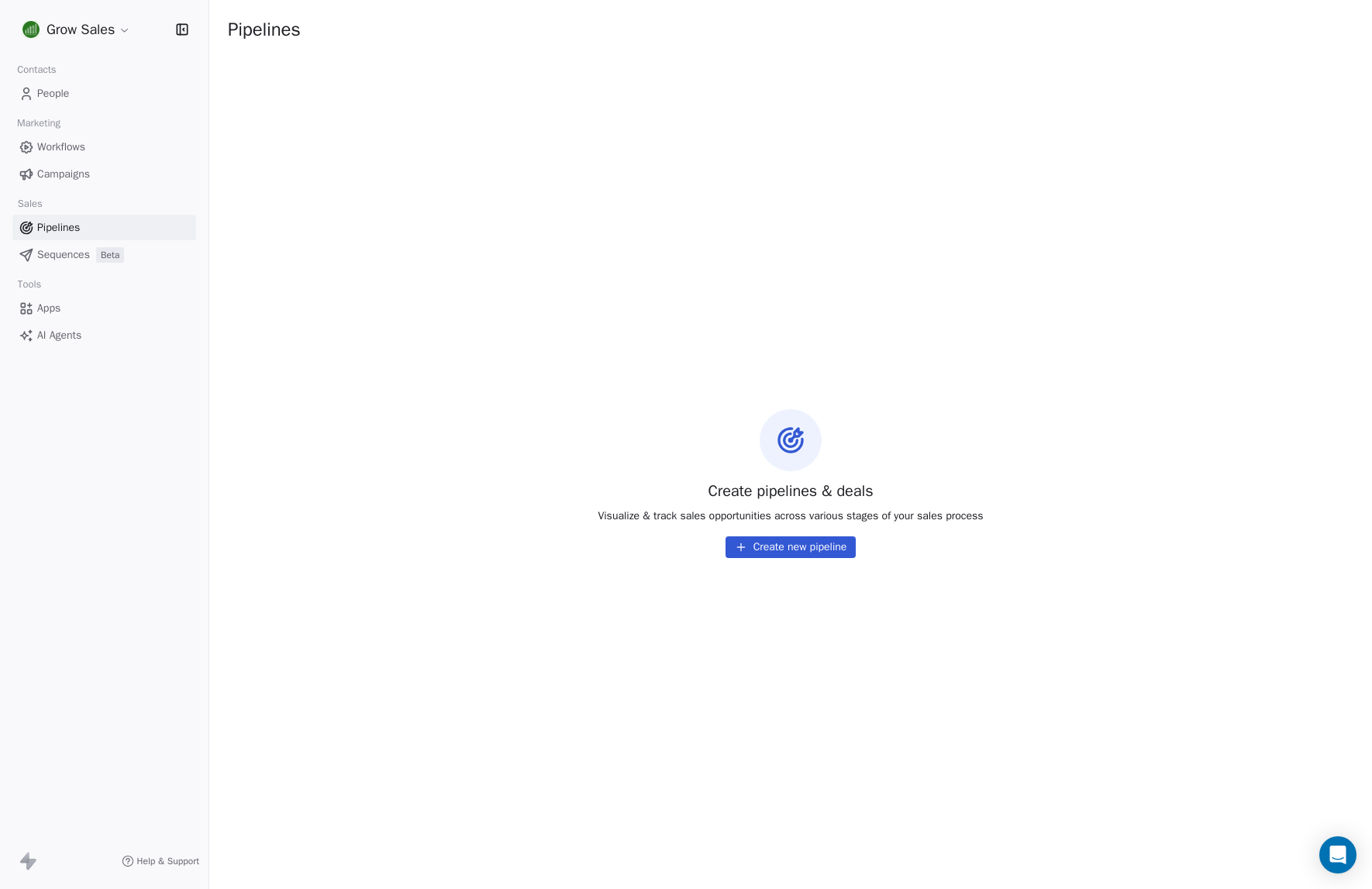 click on "People" at bounding box center (53, 93) 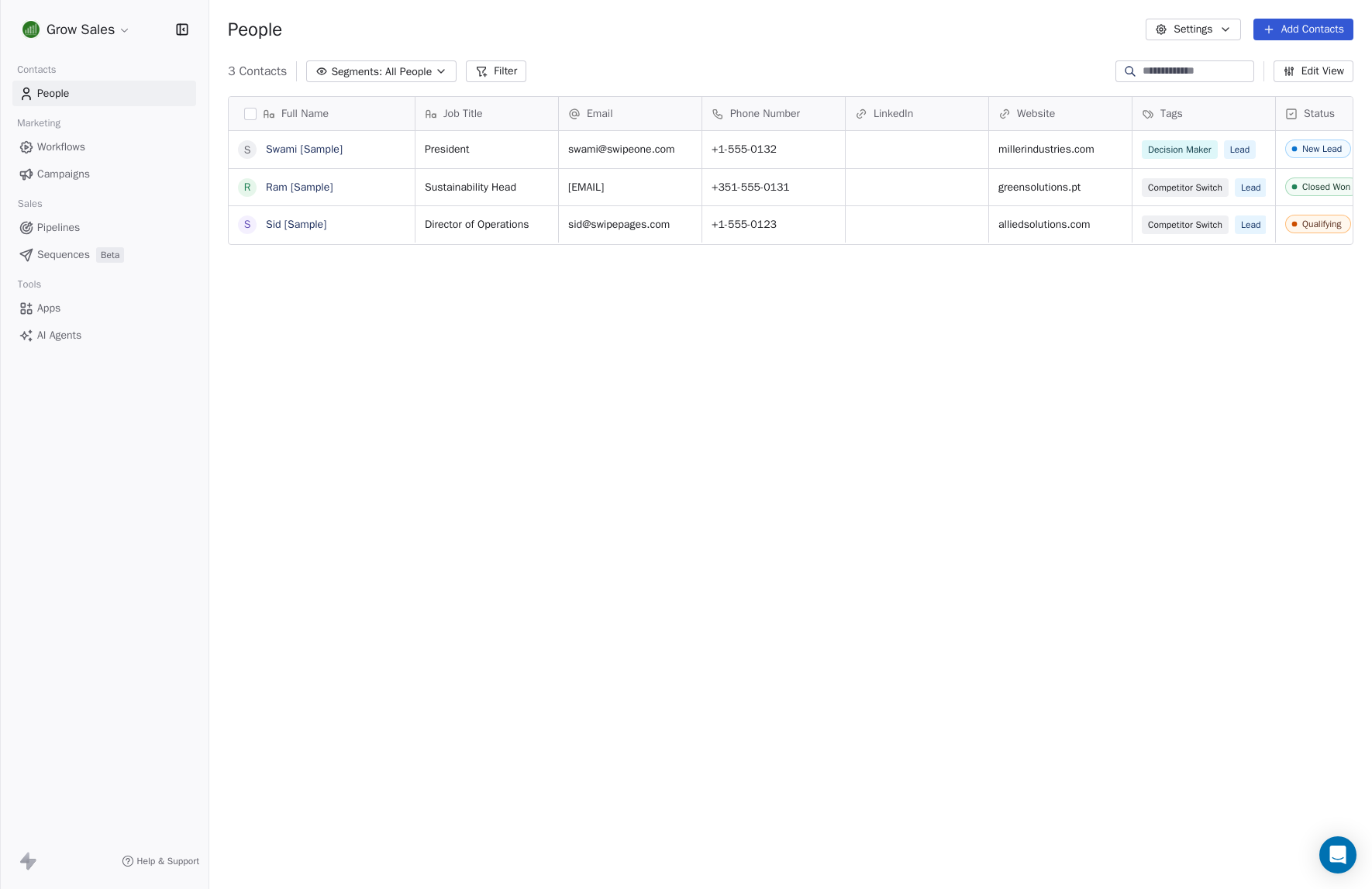 scroll, scrollTop: 1, scrollLeft: 1, axis: both 